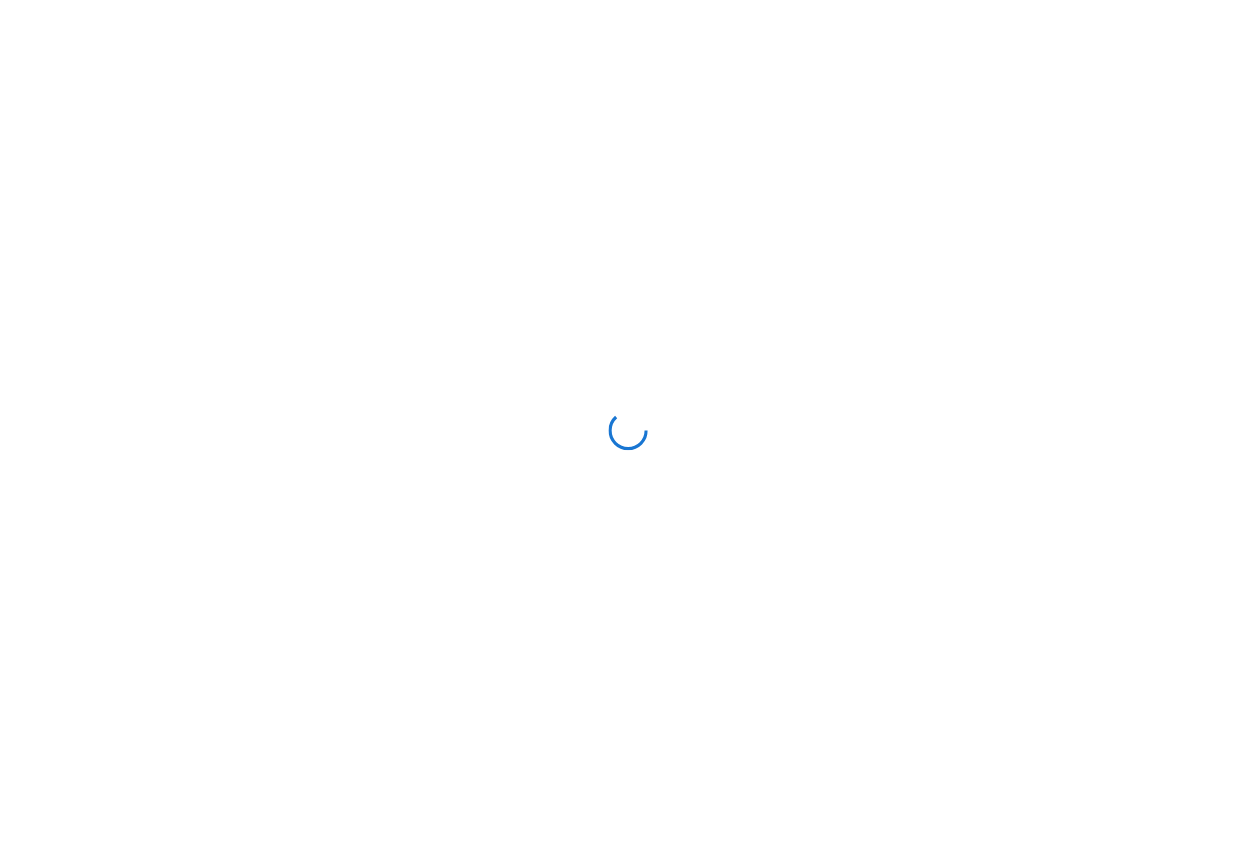 scroll, scrollTop: 0, scrollLeft: 0, axis: both 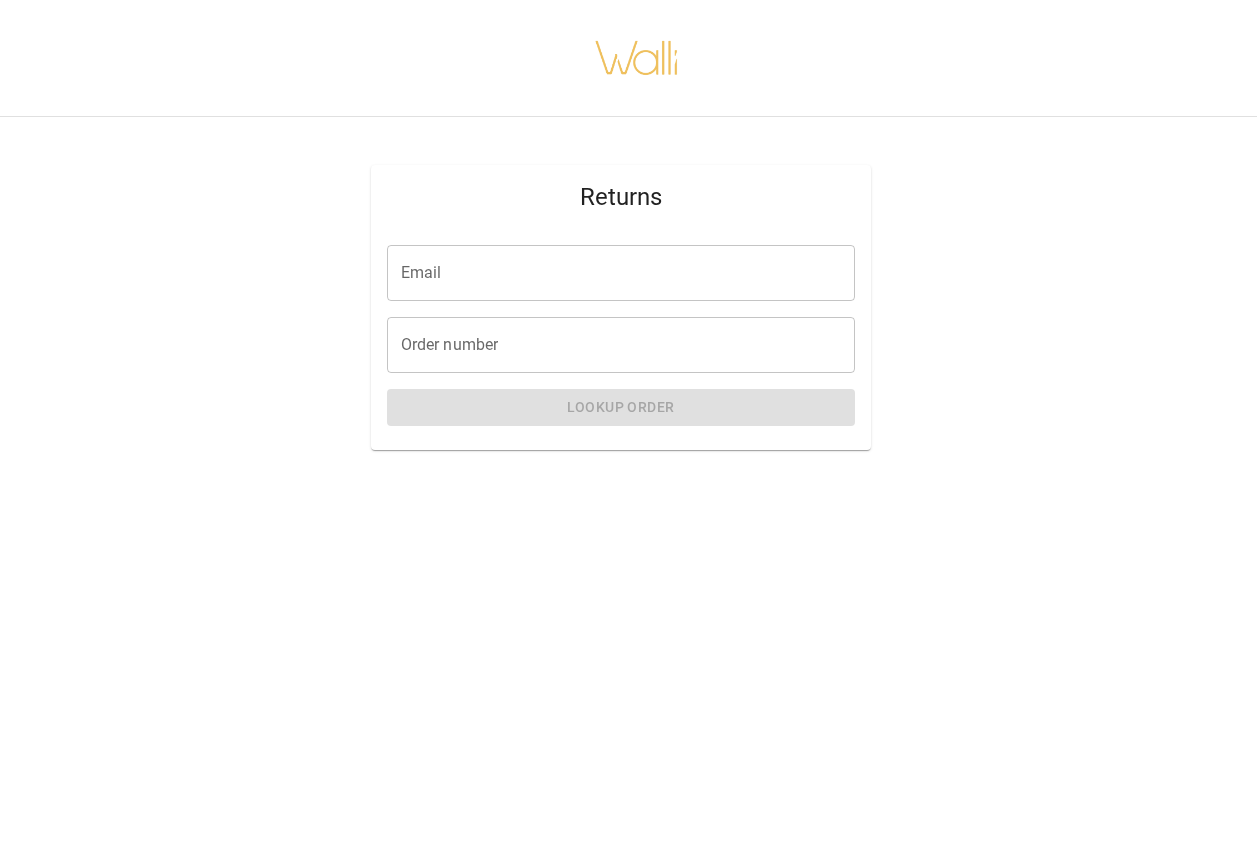 click on "Email" at bounding box center (621, 273) 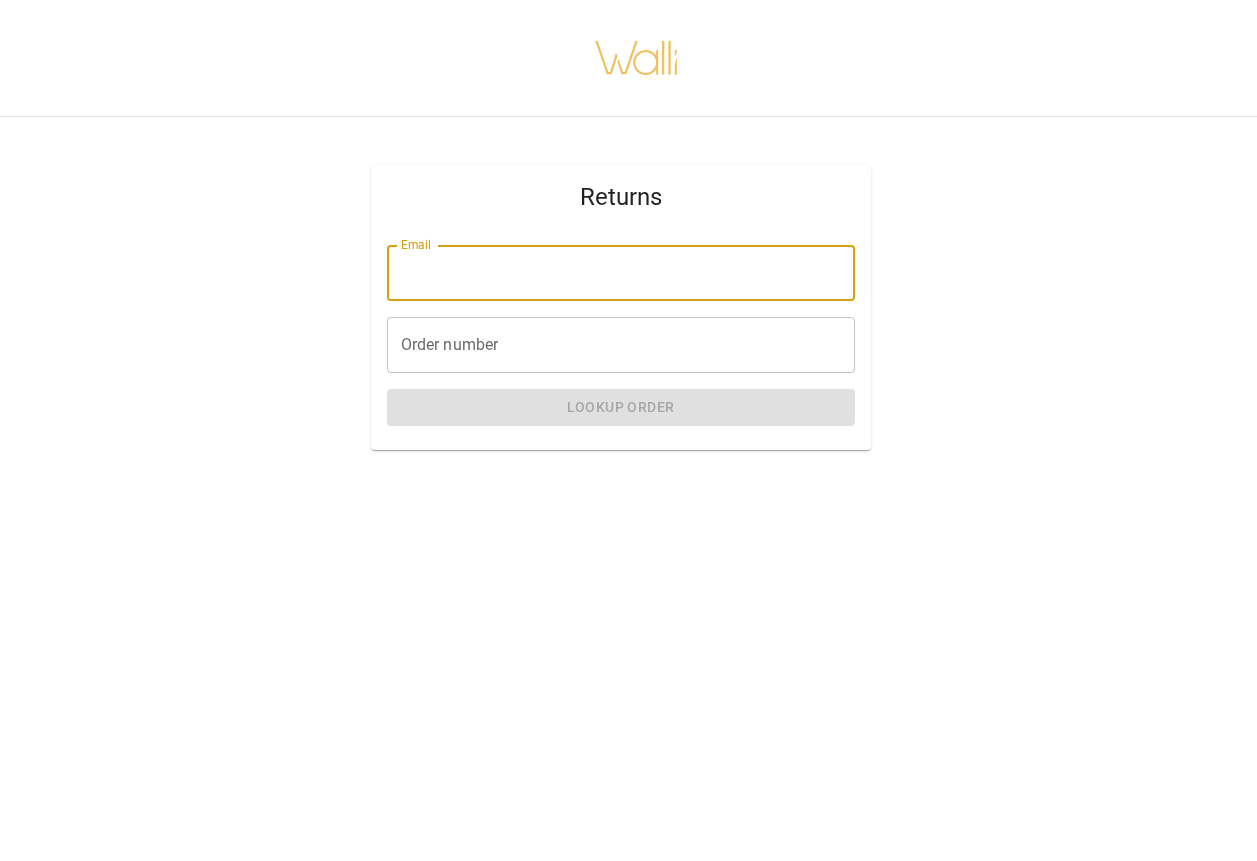 type on "**********" 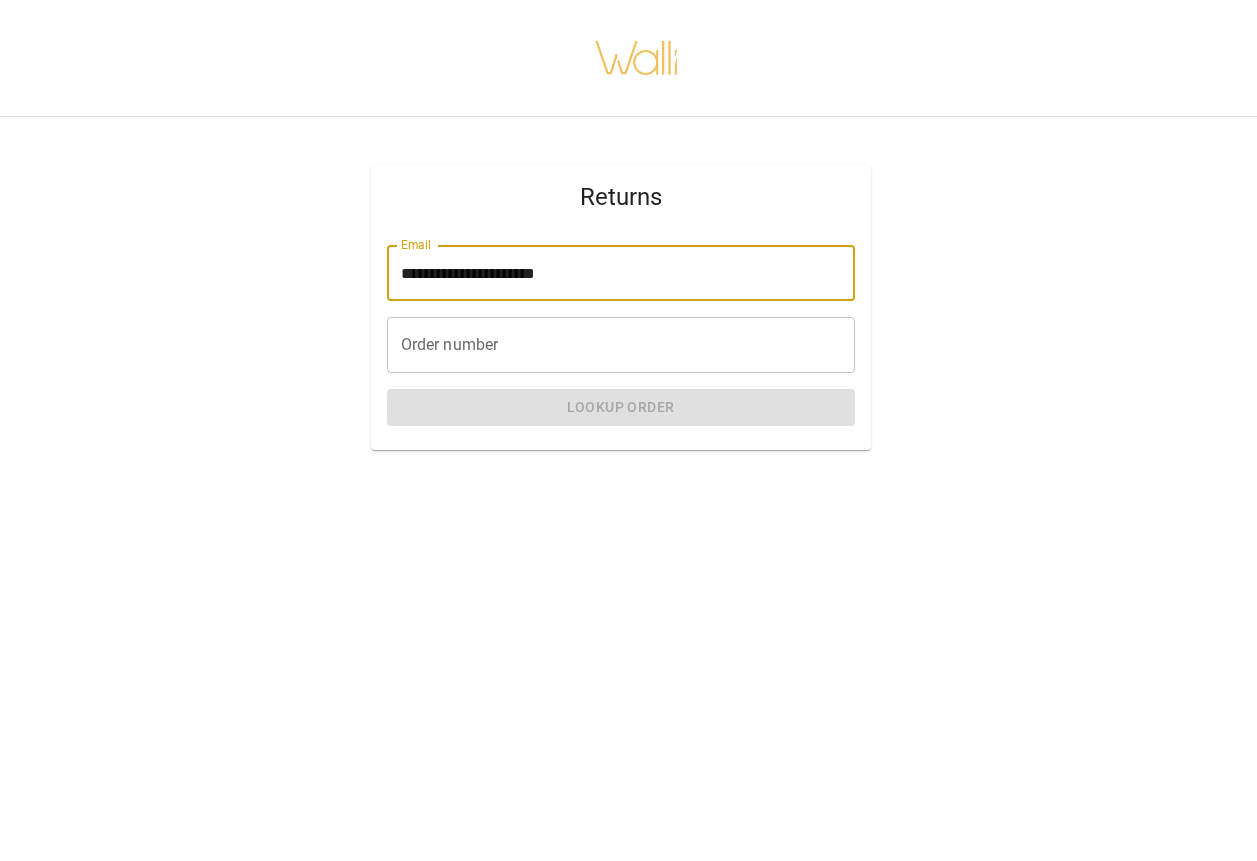 type on "*******" 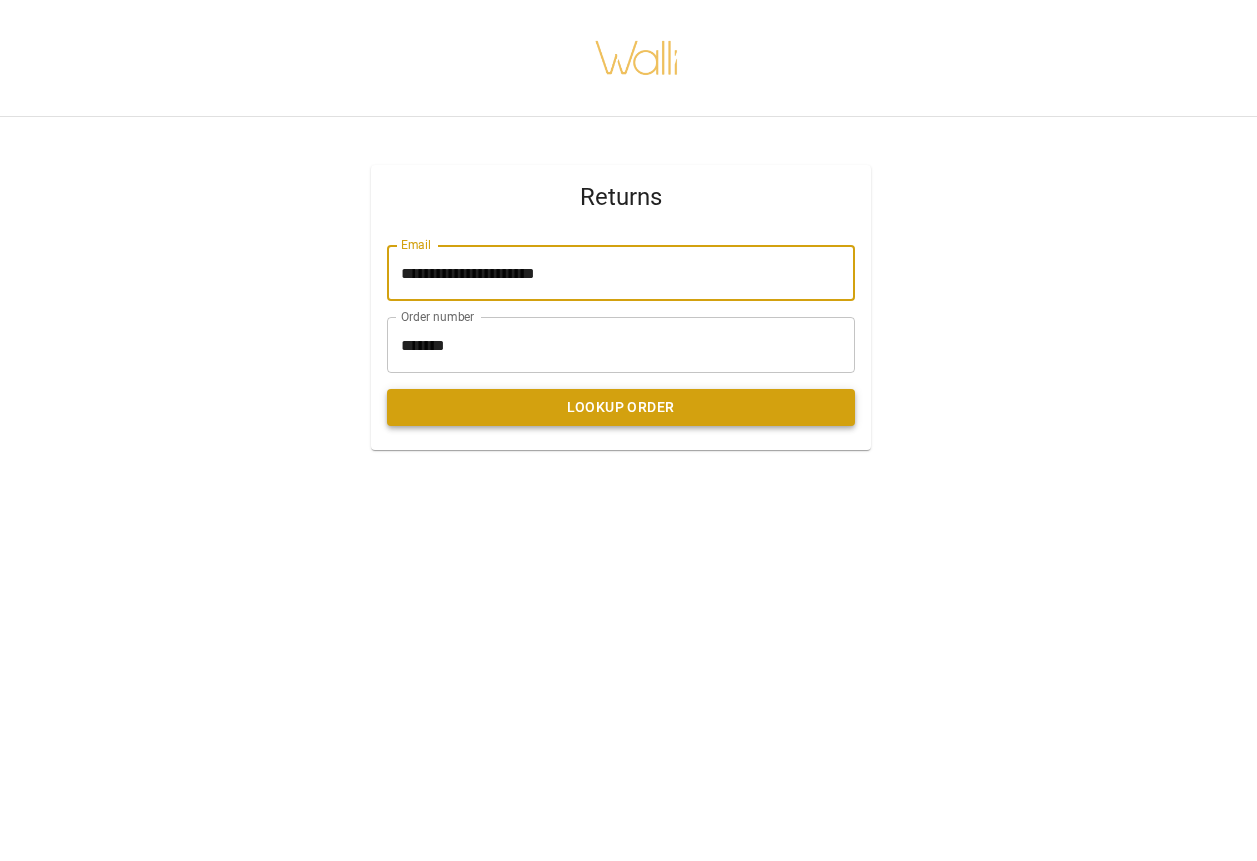 click on "Lookup Order" at bounding box center [621, 407] 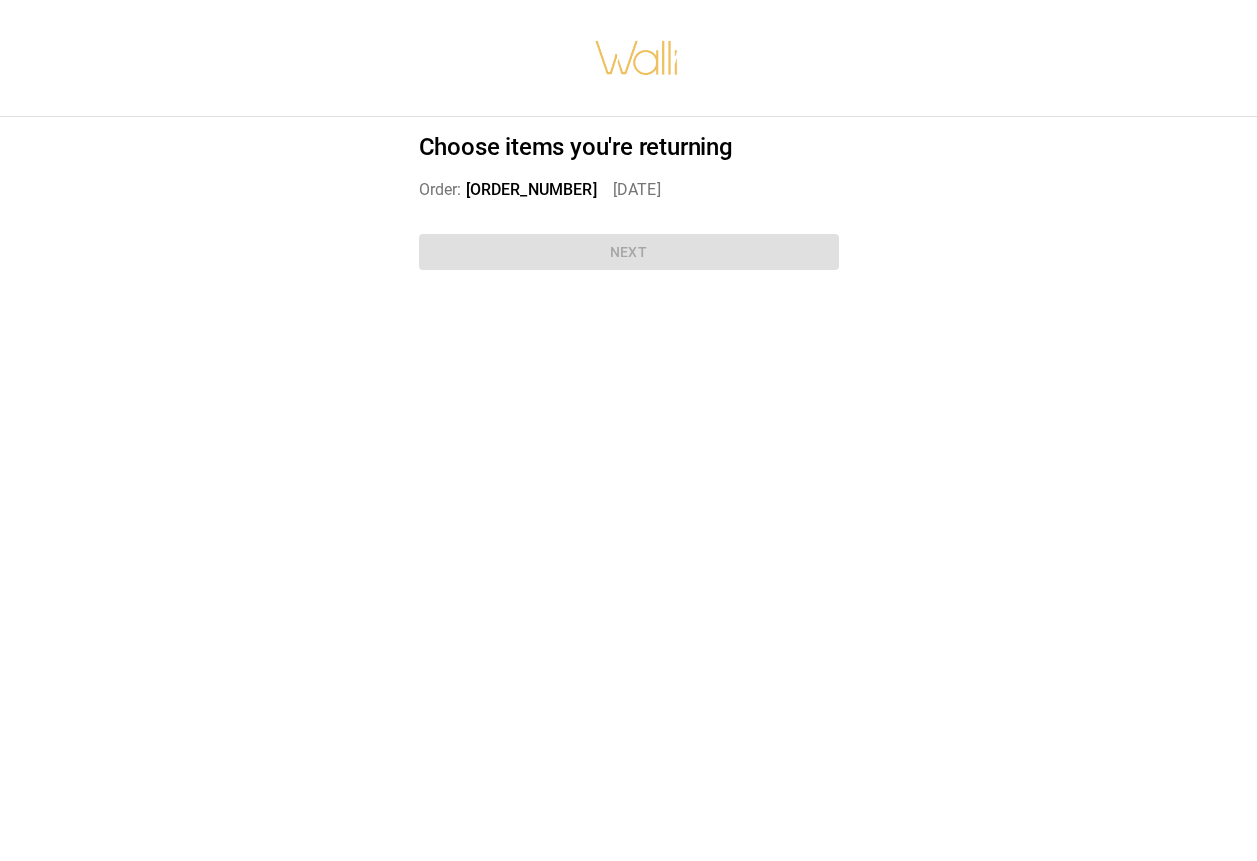click on "Choose items you're returning Order:   13793212   Jun 9, 2025 Next" at bounding box center (629, 205) 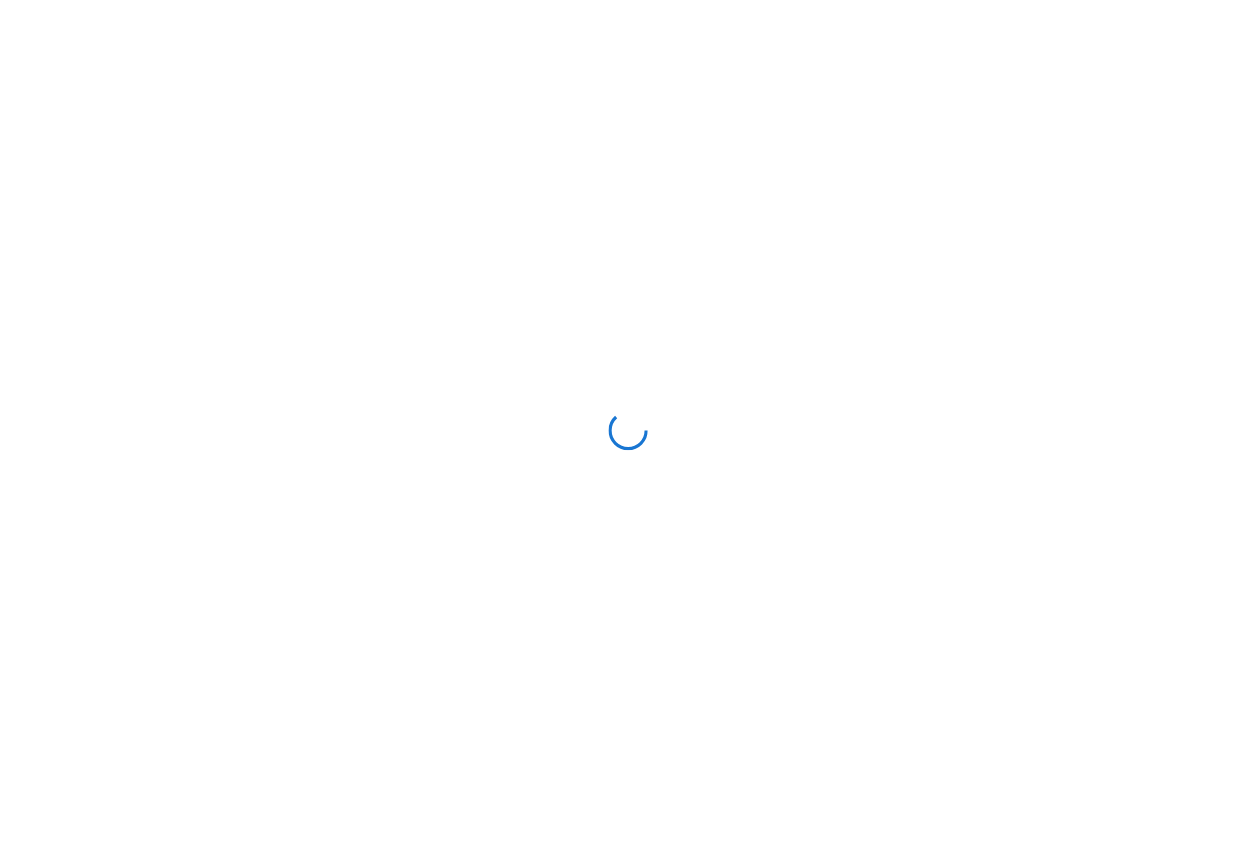 scroll, scrollTop: 0, scrollLeft: 0, axis: both 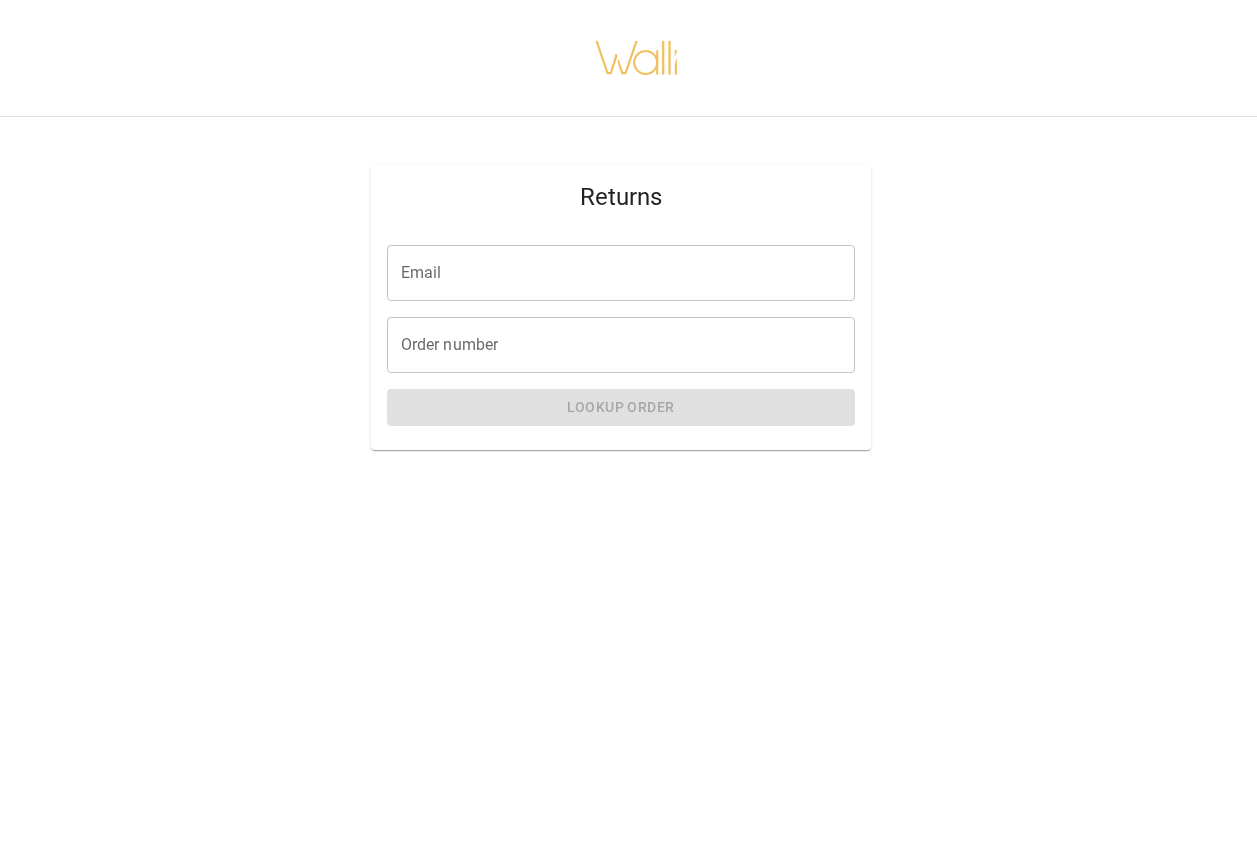click on "Email" at bounding box center (621, 273) 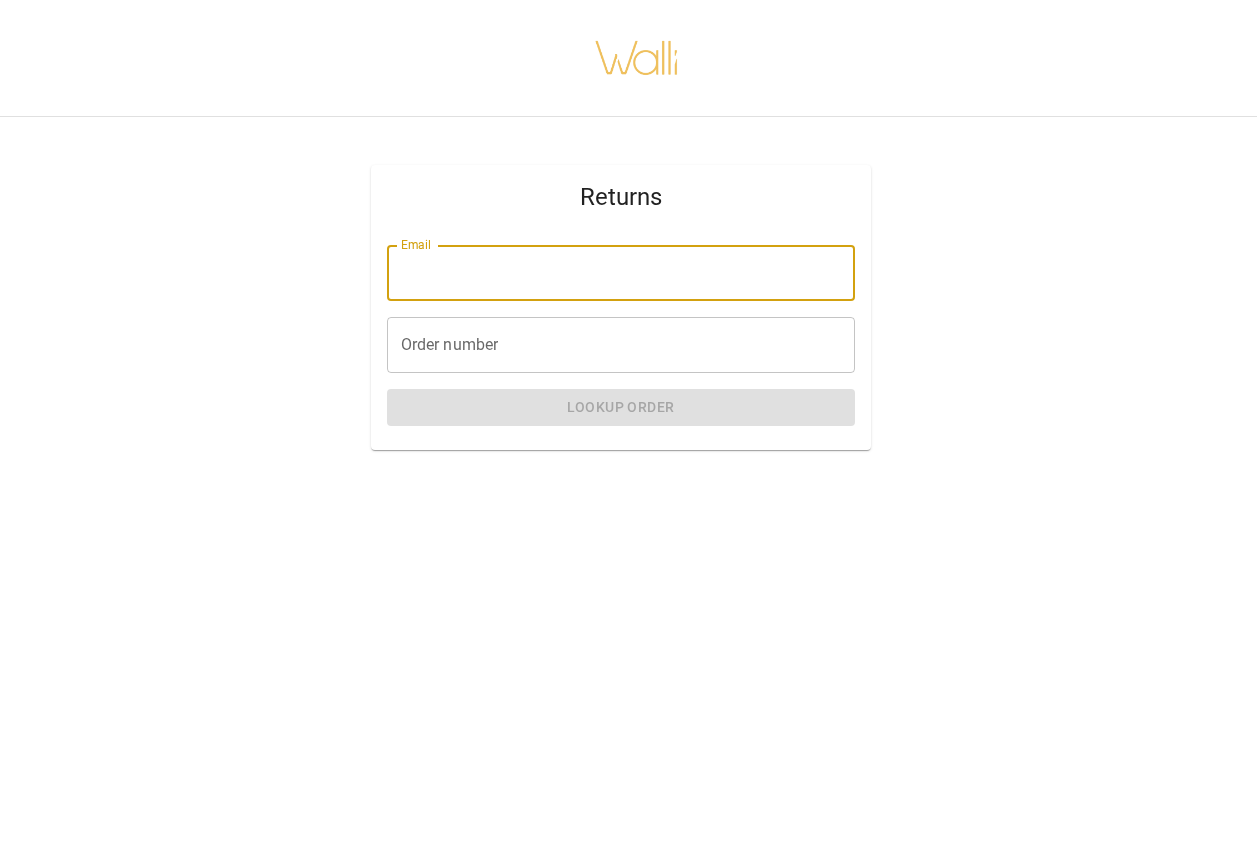 type on "**********" 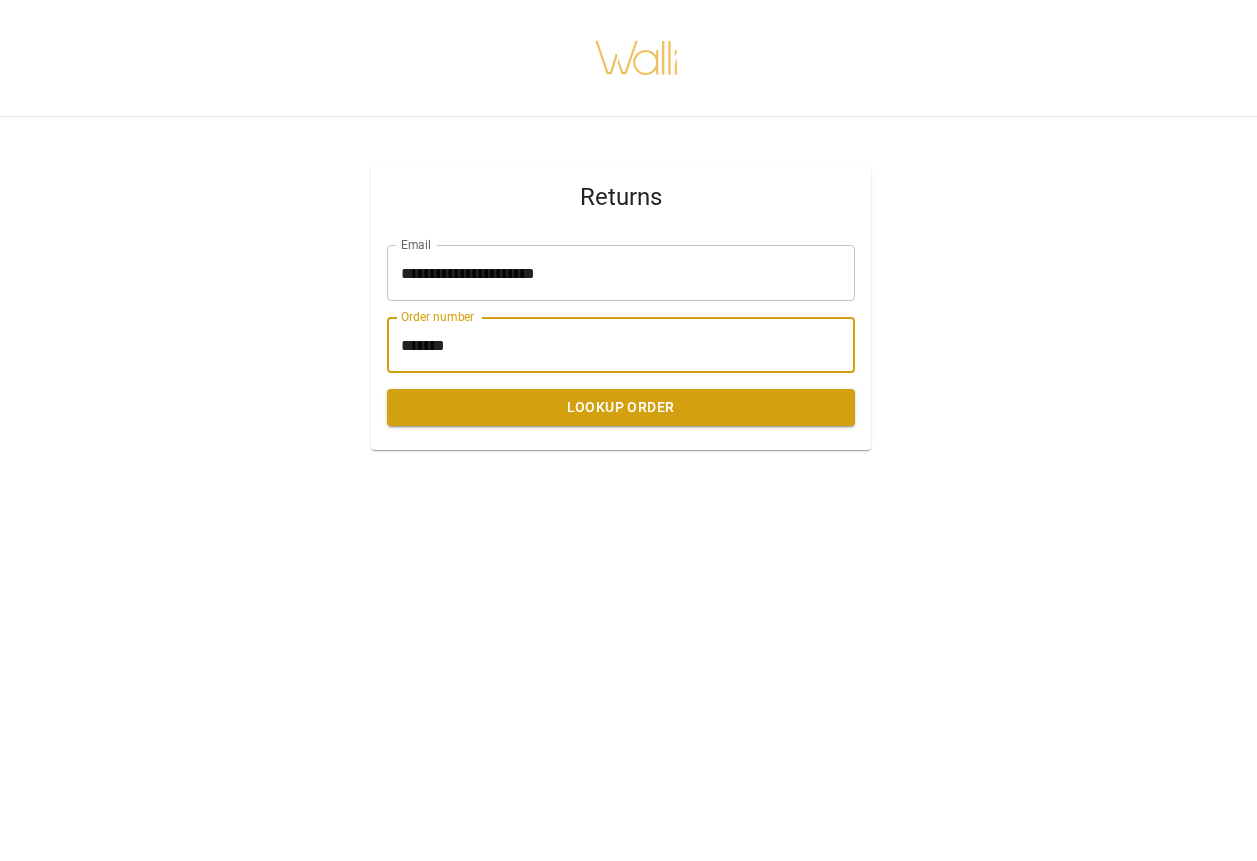 drag, startPoint x: 499, startPoint y: 346, endPoint x: 264, endPoint y: 338, distance: 235.13612 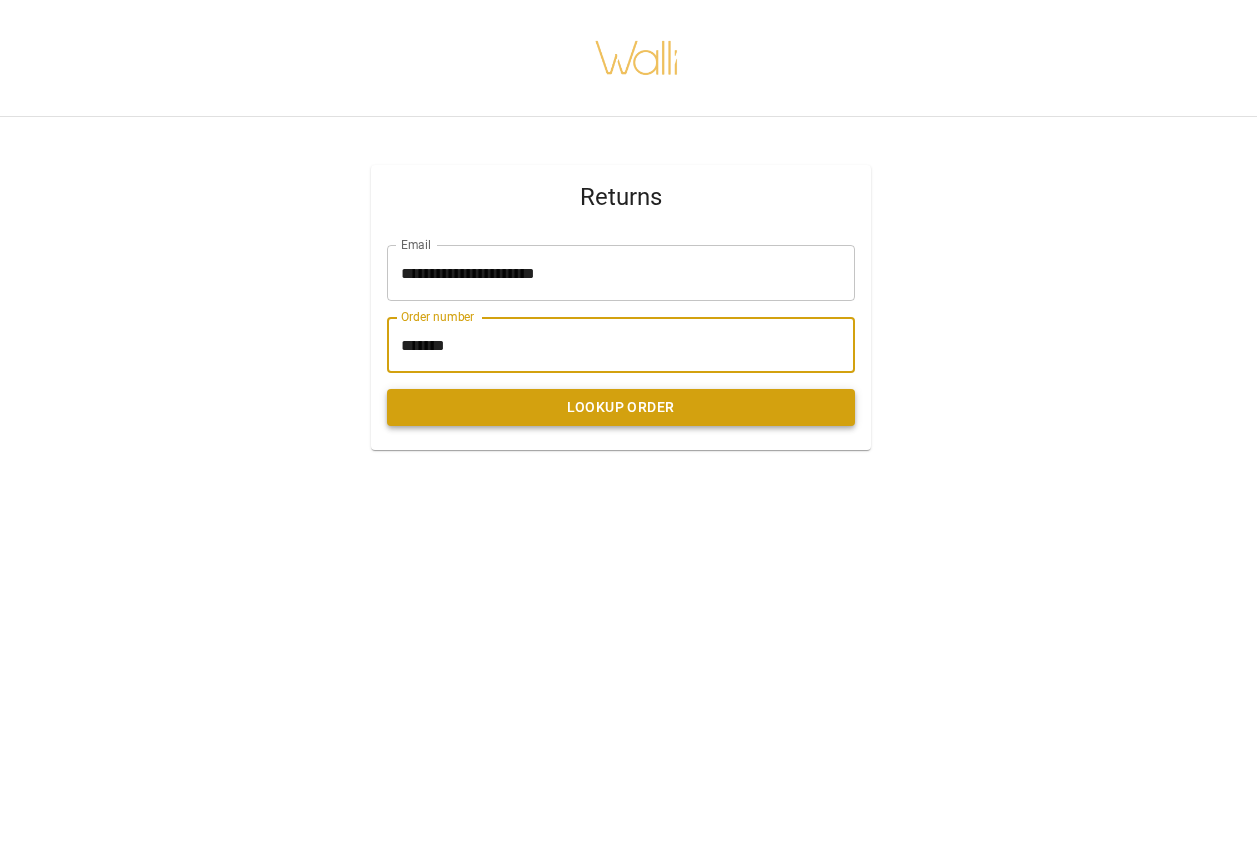 type on "*******" 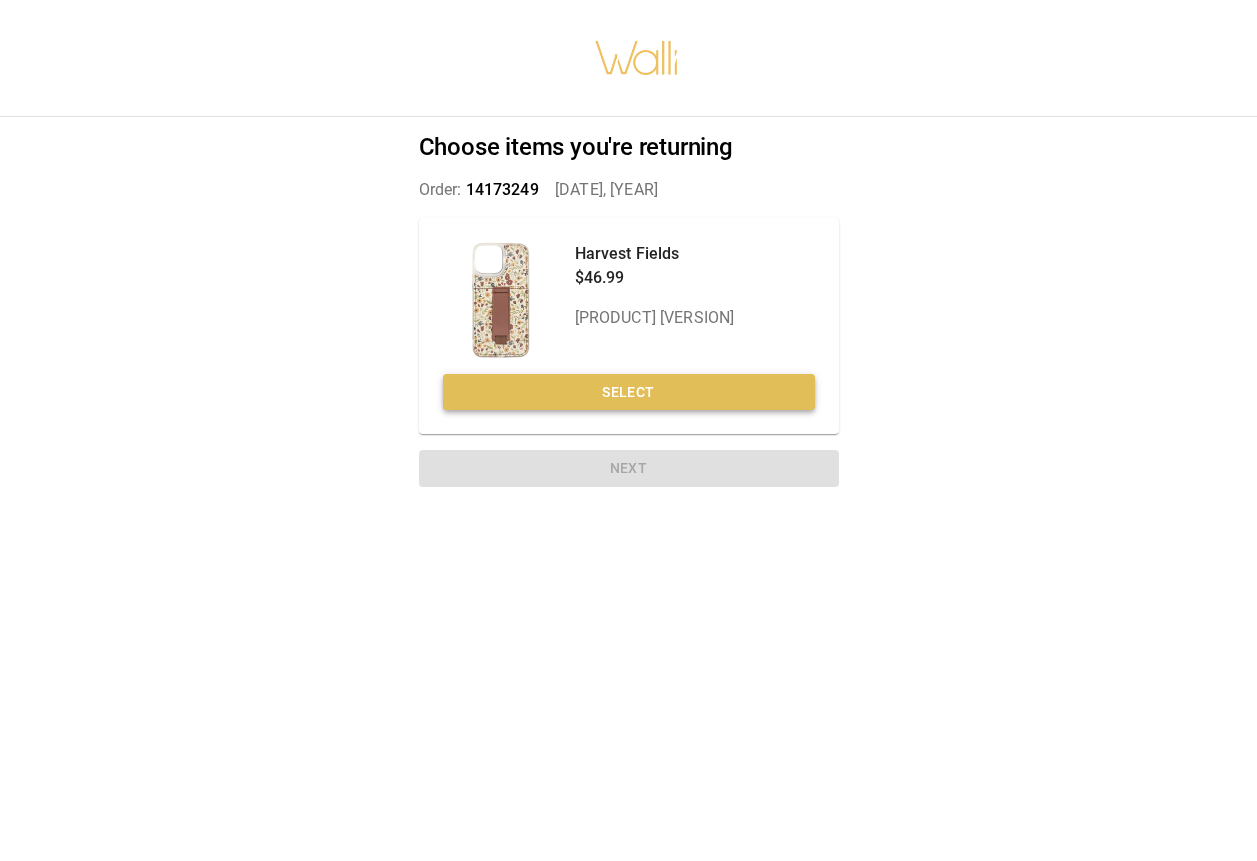 click on "Select" at bounding box center (629, 392) 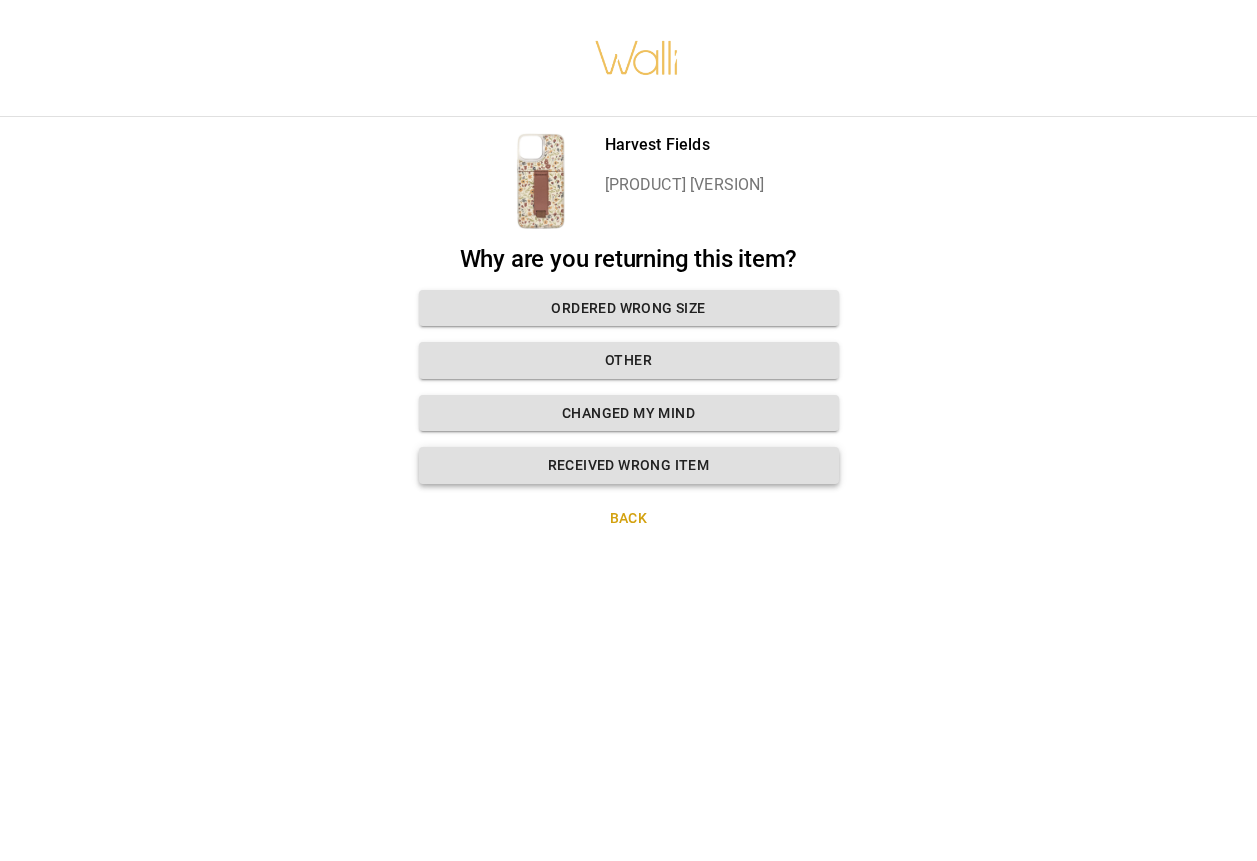 click on "Received wrong item" at bounding box center (629, 465) 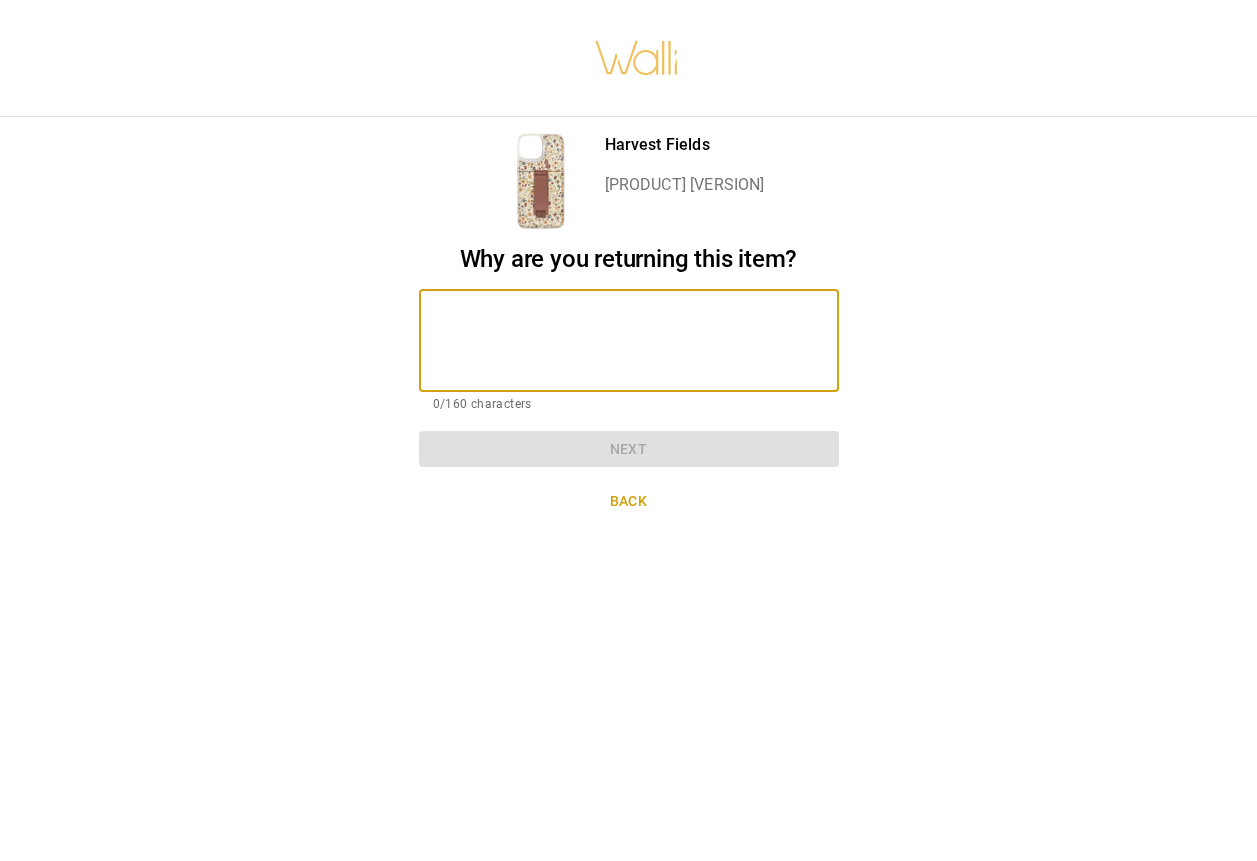 click at bounding box center (629, 340) 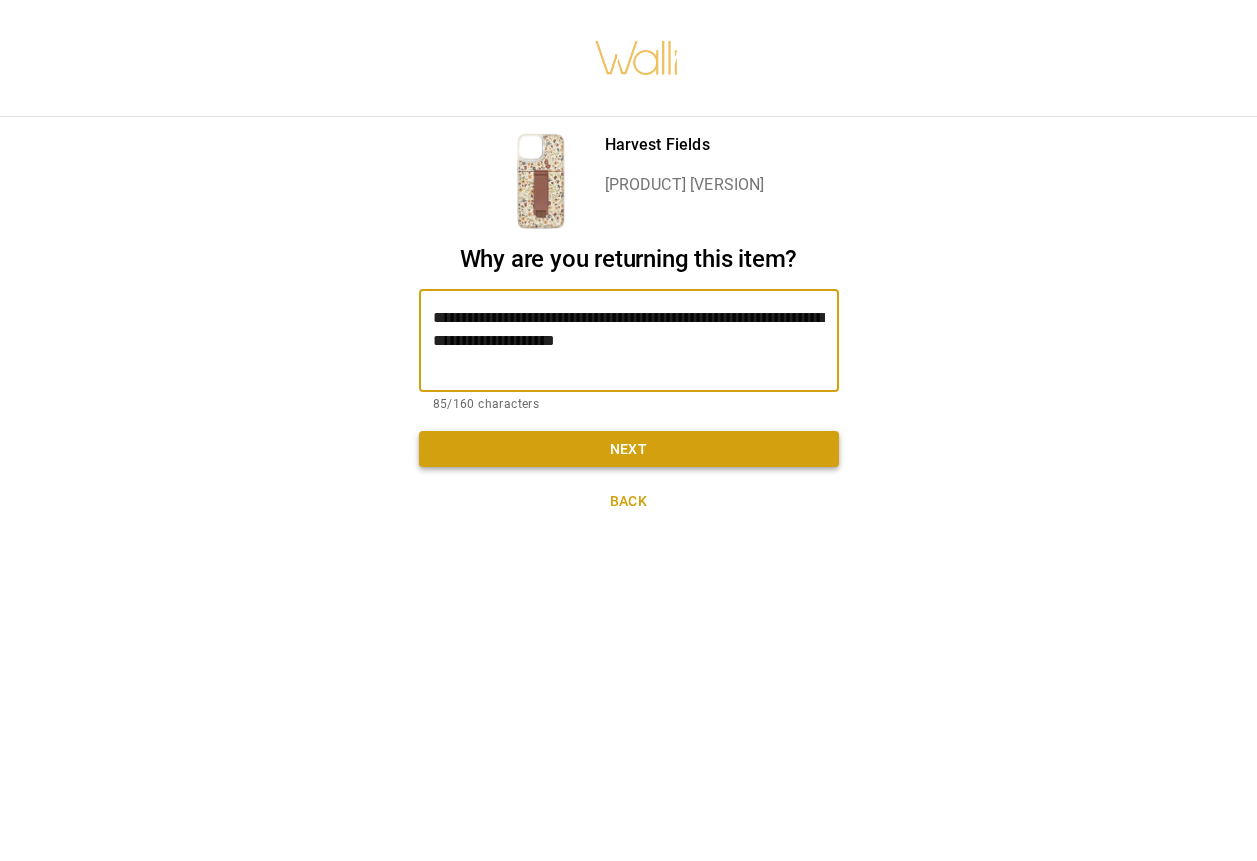 type on "**********" 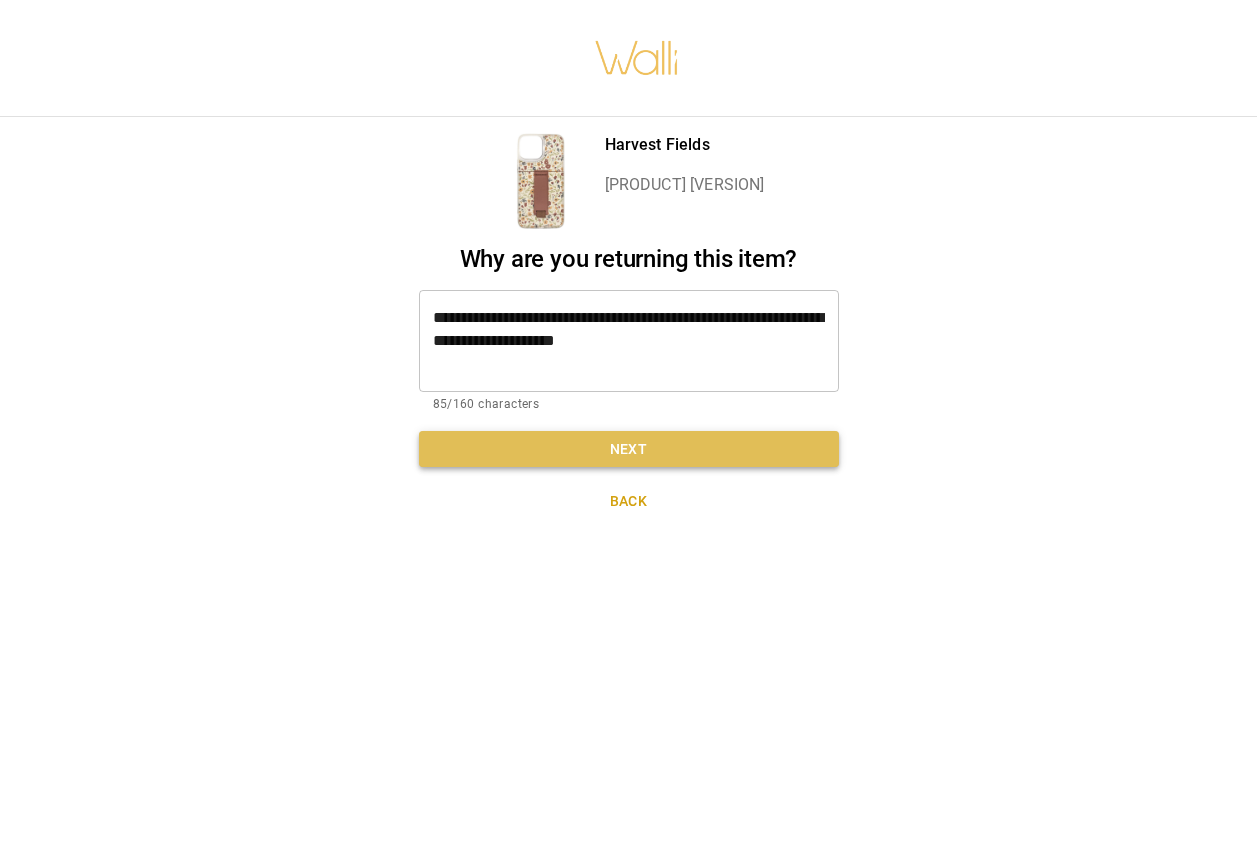 click on "Next" at bounding box center (629, 449) 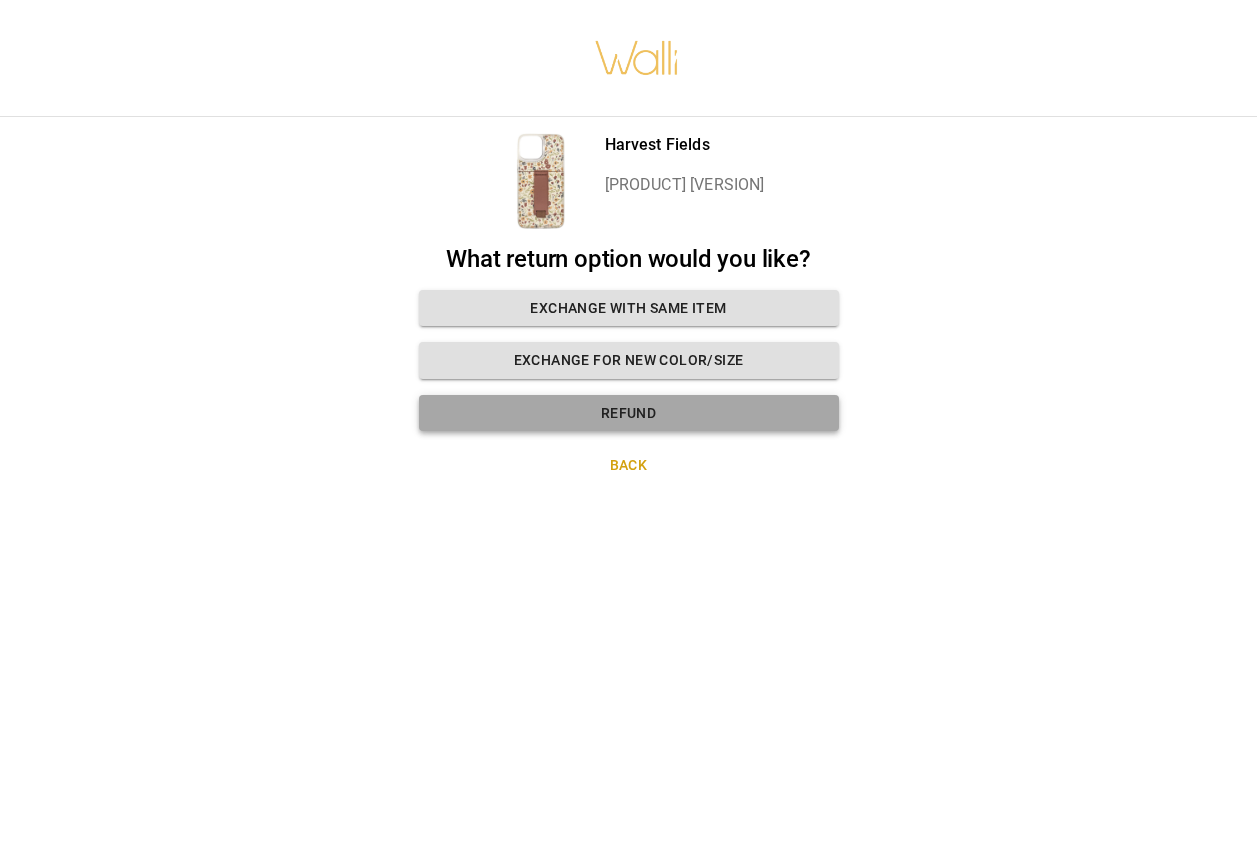 click on "Refund" at bounding box center [629, 413] 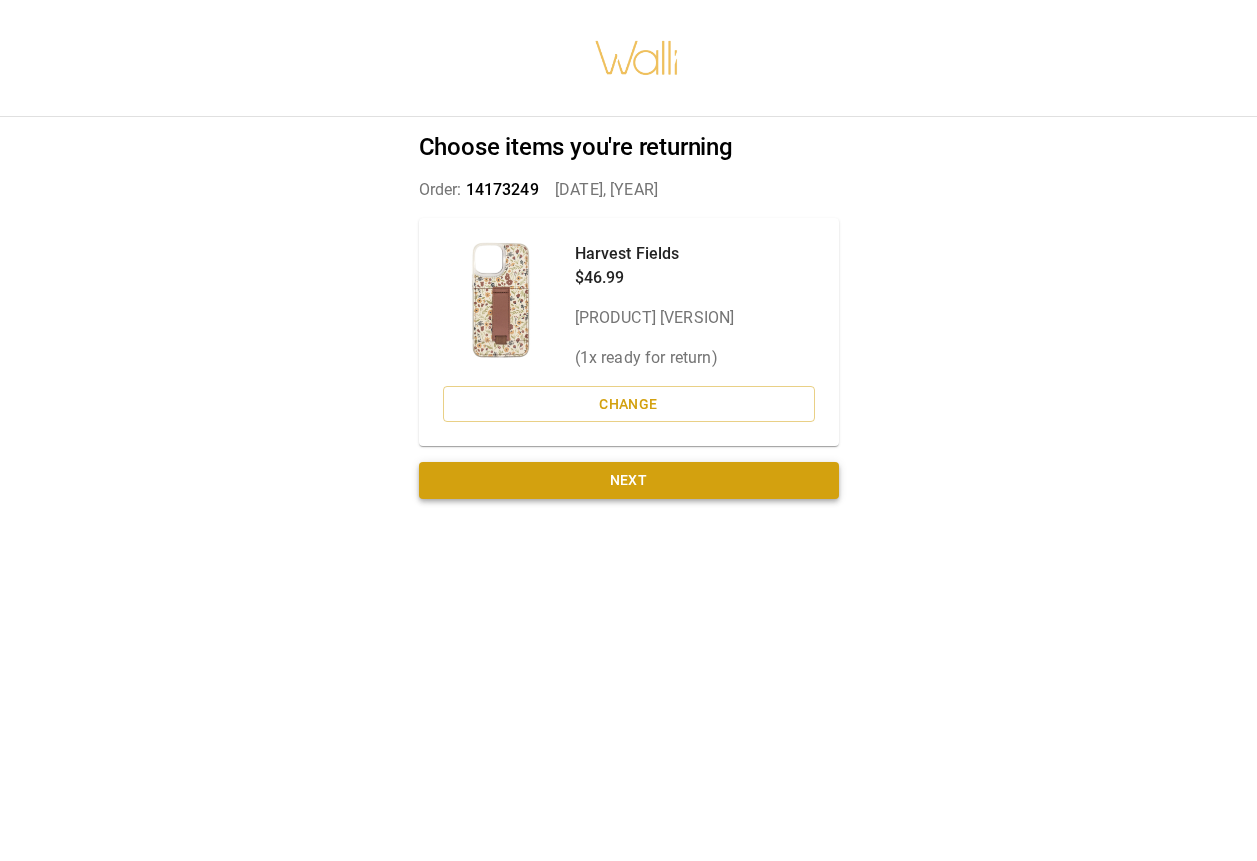 click on "Next" at bounding box center [629, 480] 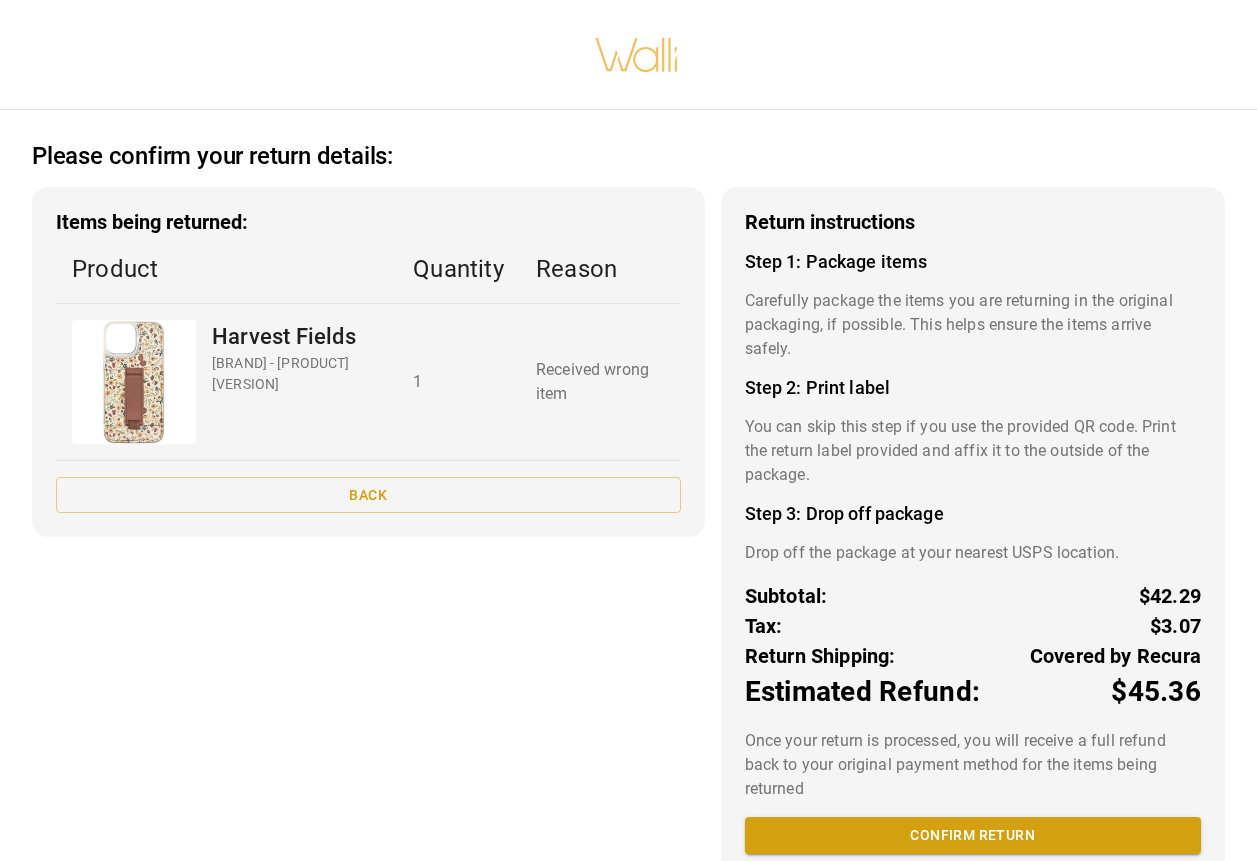scroll, scrollTop: 35, scrollLeft: 0, axis: vertical 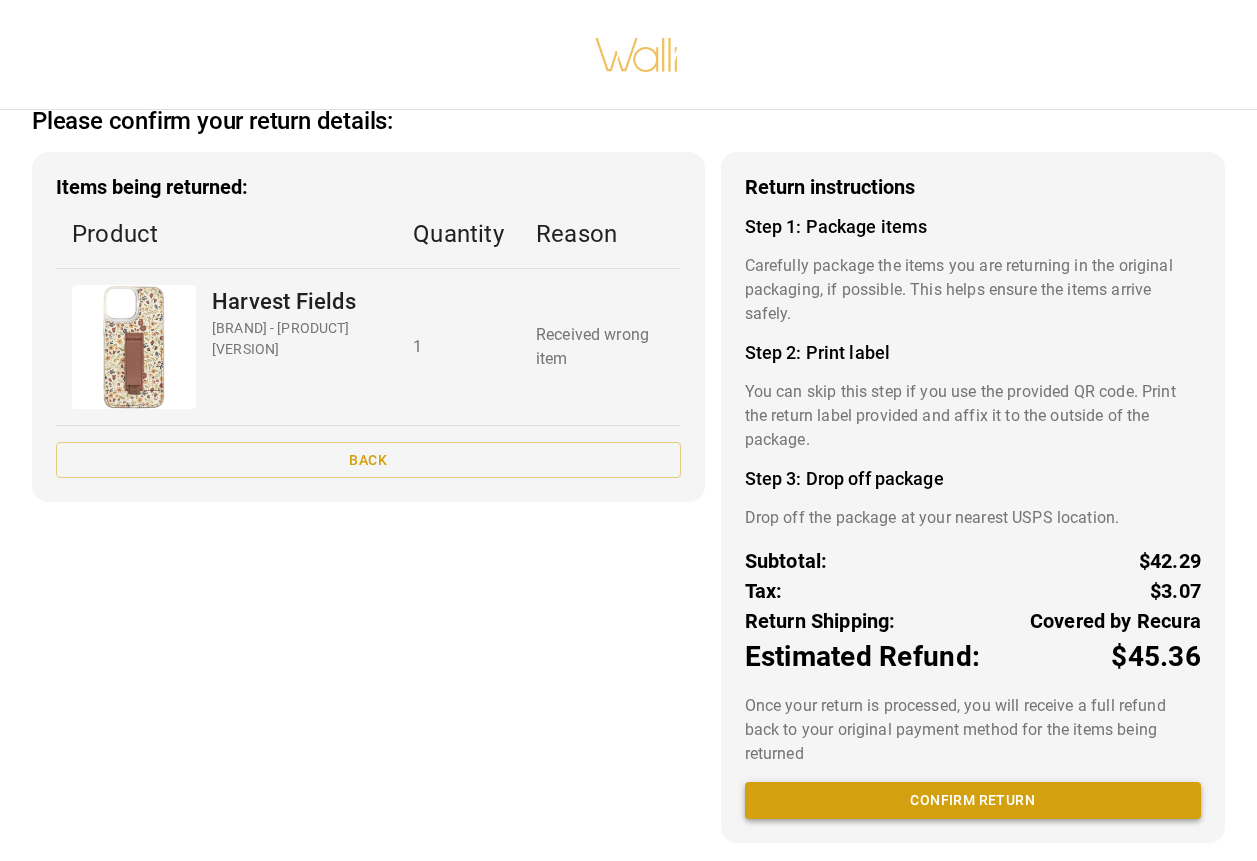 click on "Confirm return" at bounding box center [973, 800] 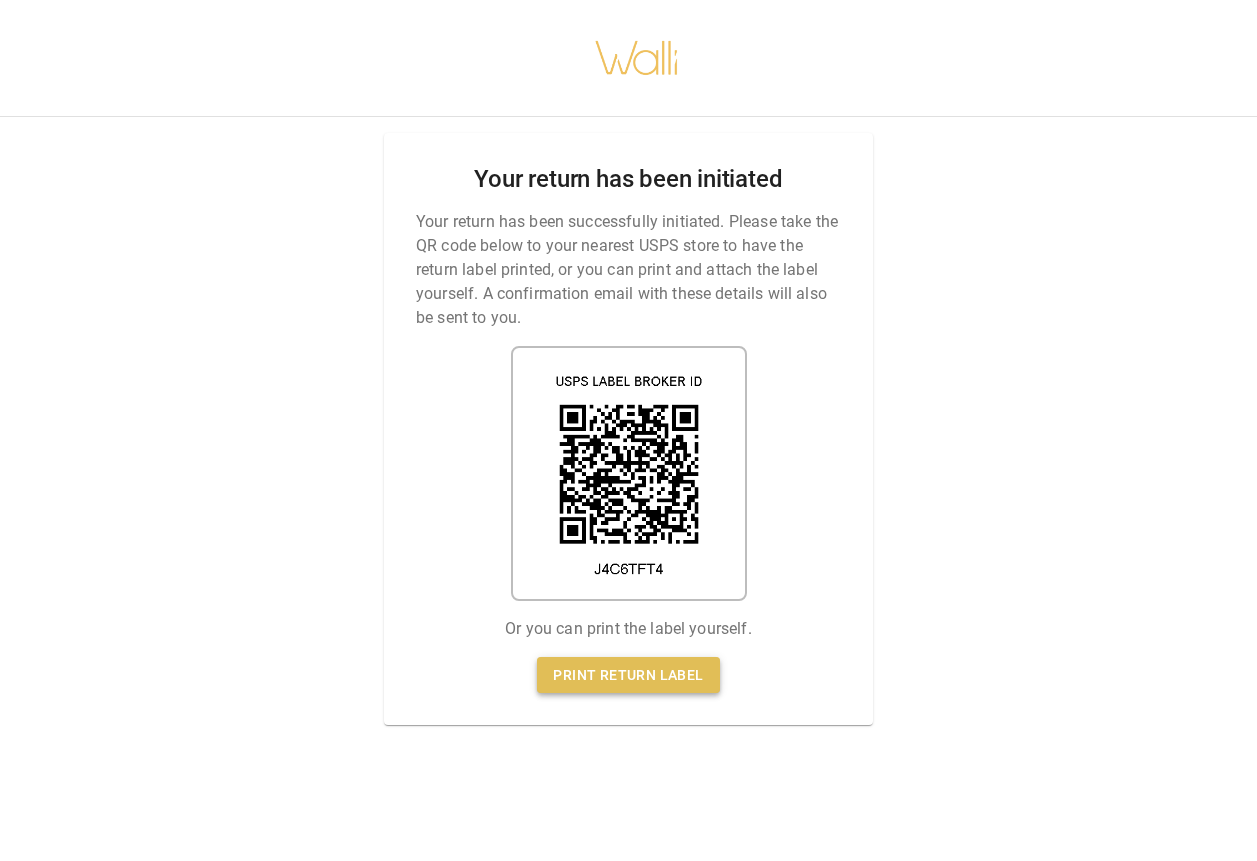 click on "Print return label" at bounding box center [628, 675] 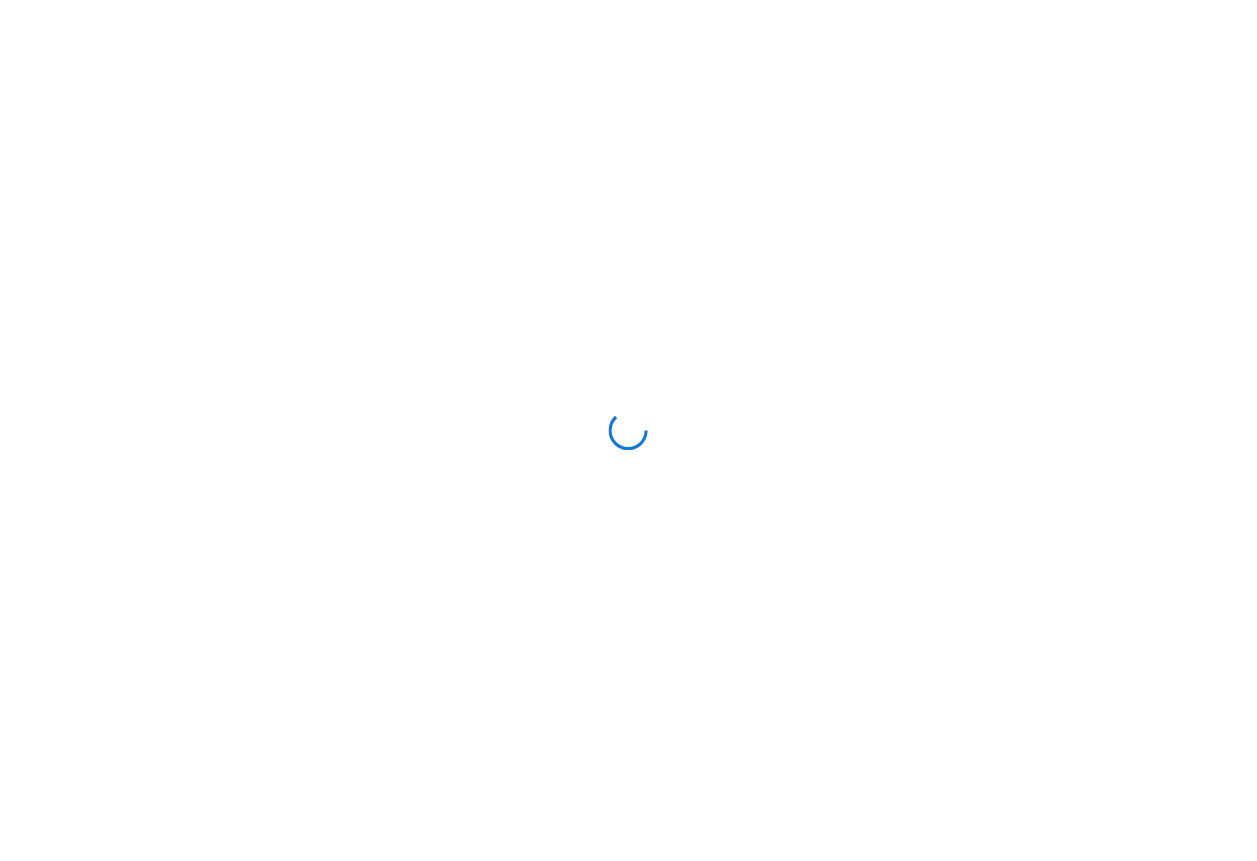 scroll, scrollTop: 0, scrollLeft: 0, axis: both 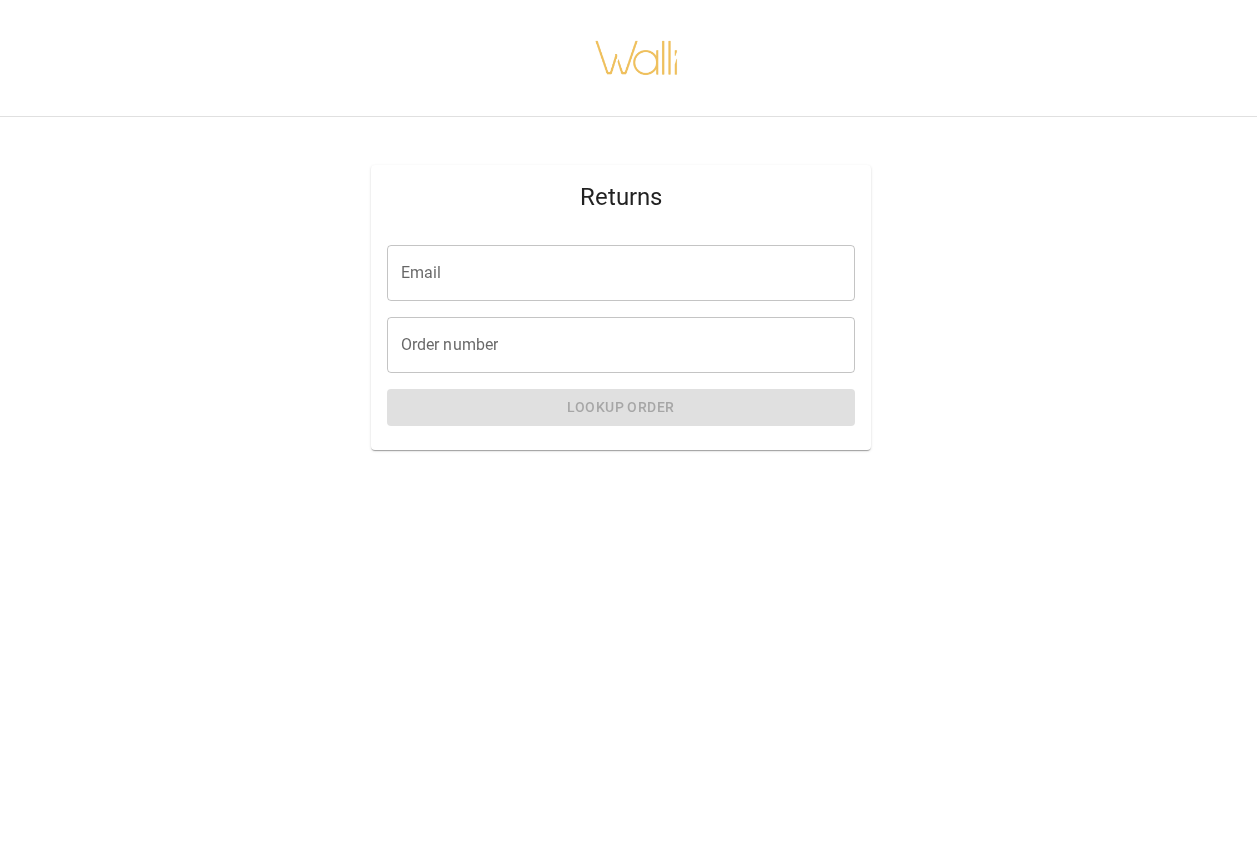 click on "Email" at bounding box center [621, 273] 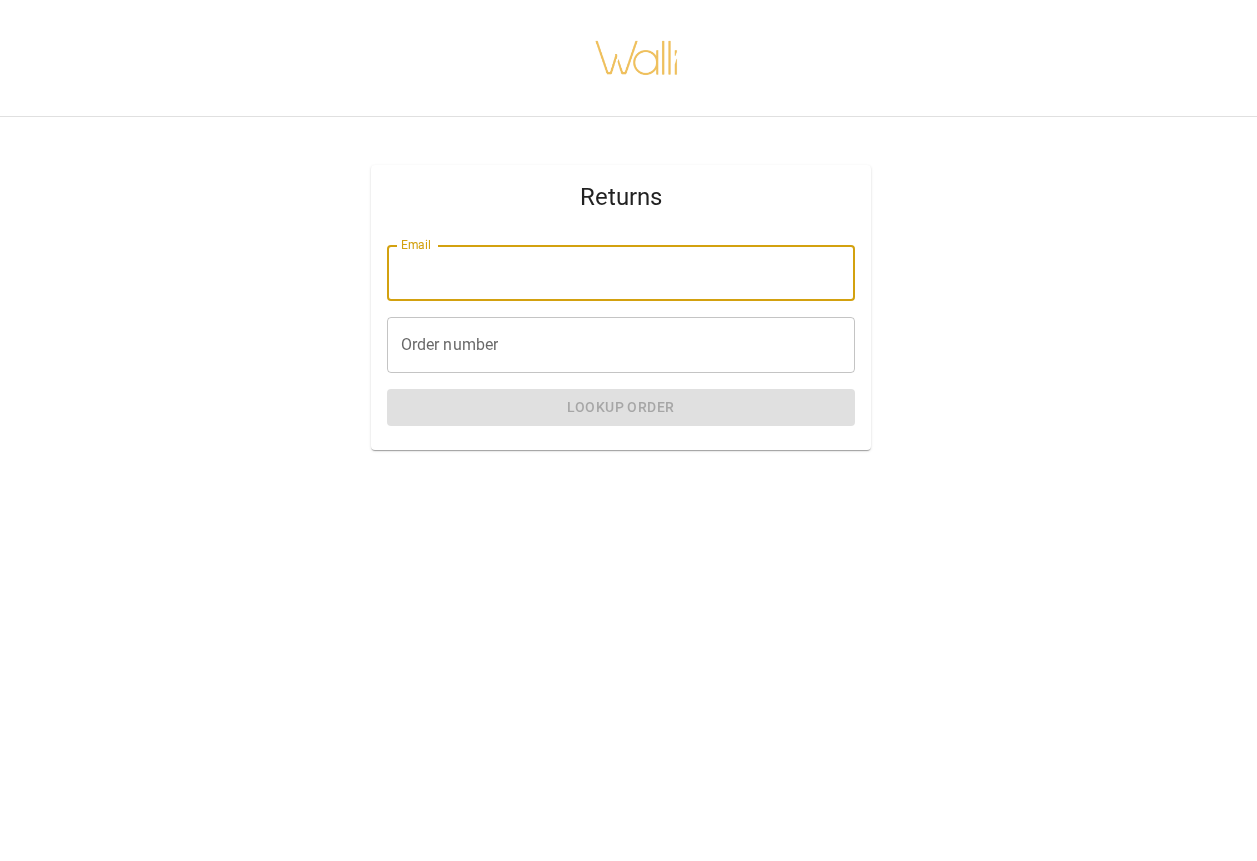 type on "**********" 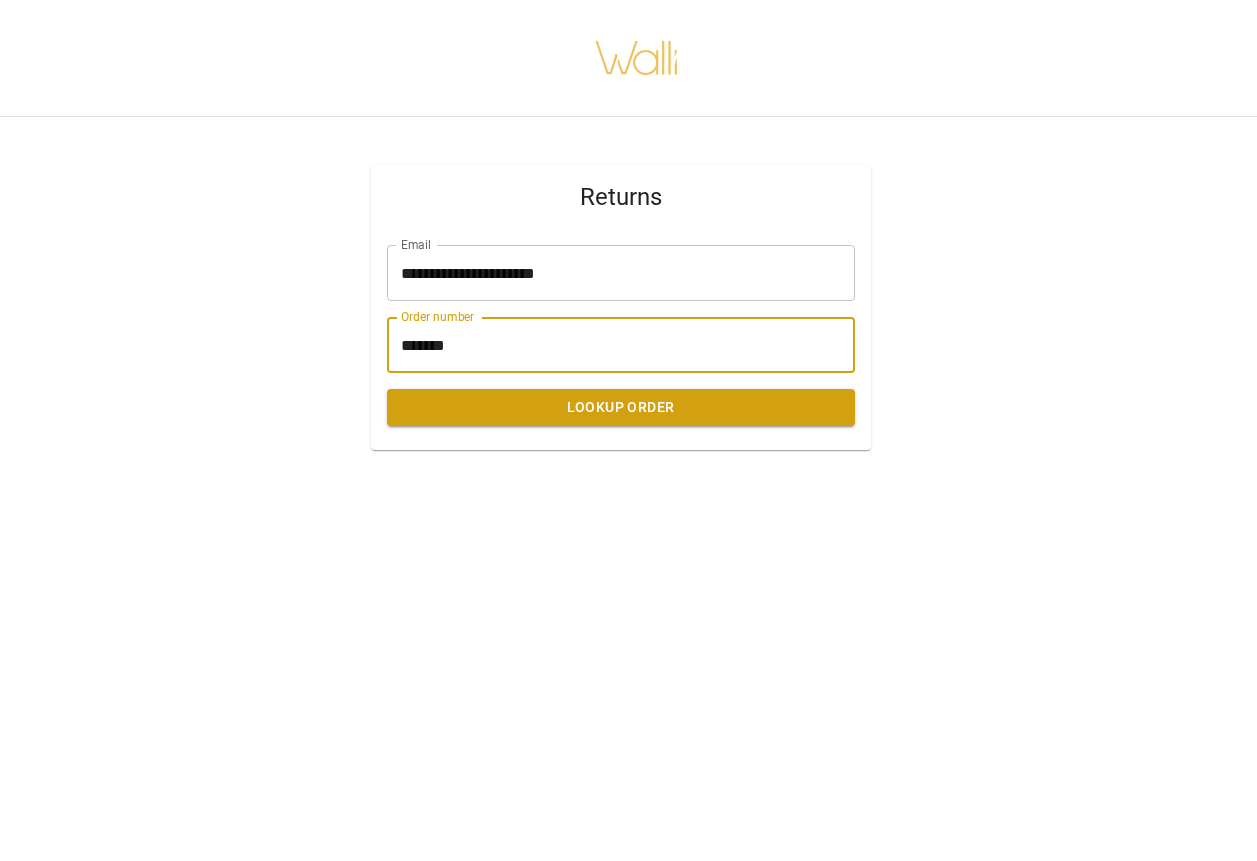 drag, startPoint x: 482, startPoint y: 346, endPoint x: 336, endPoint y: 338, distance: 146.21901 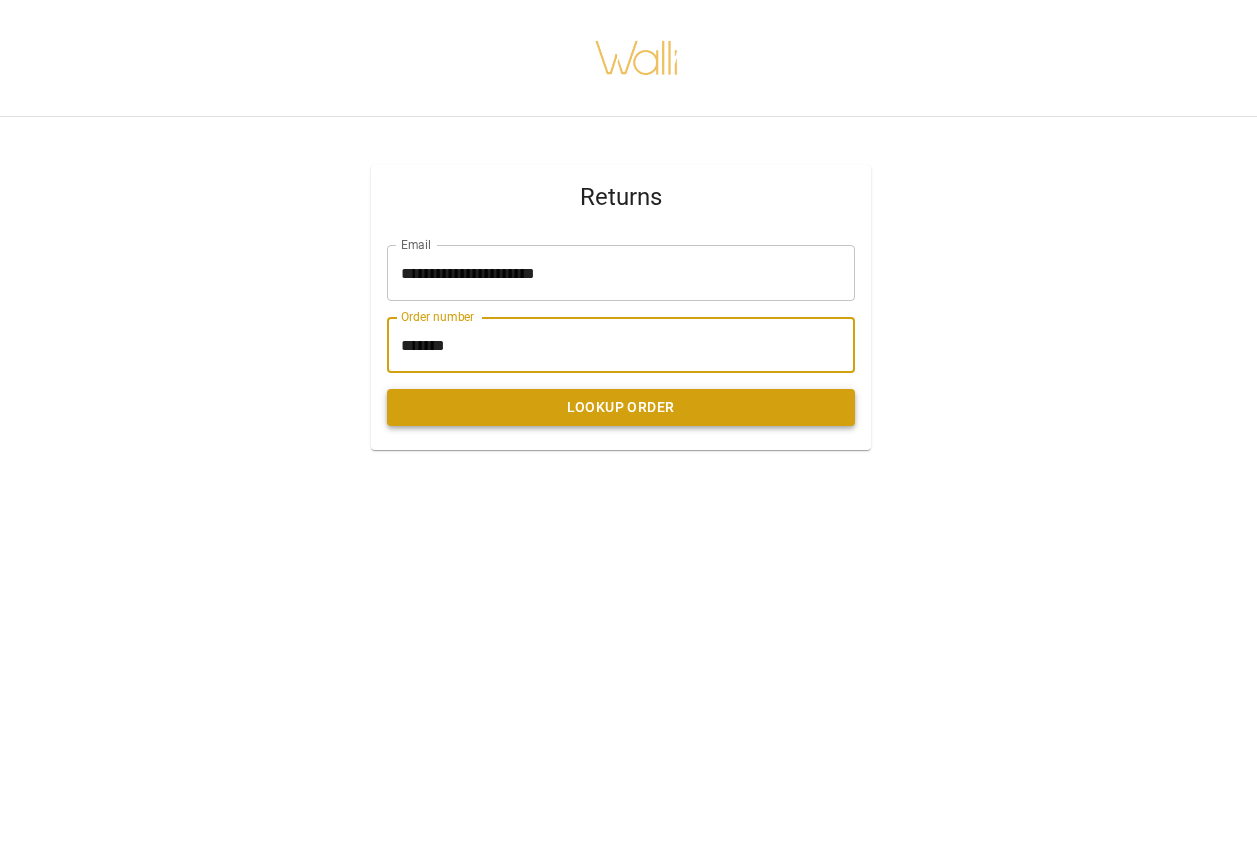 type on "*******" 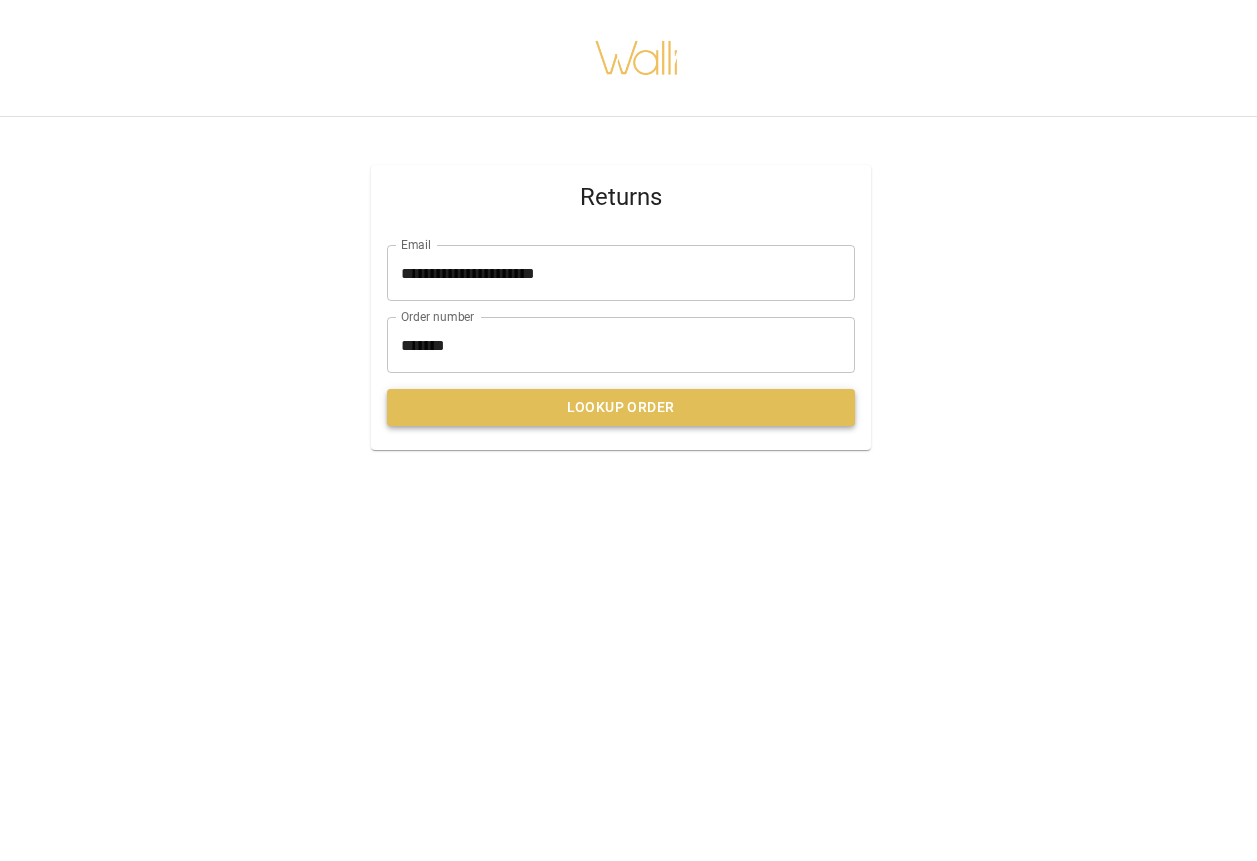 click on "Lookup Order" at bounding box center [621, 407] 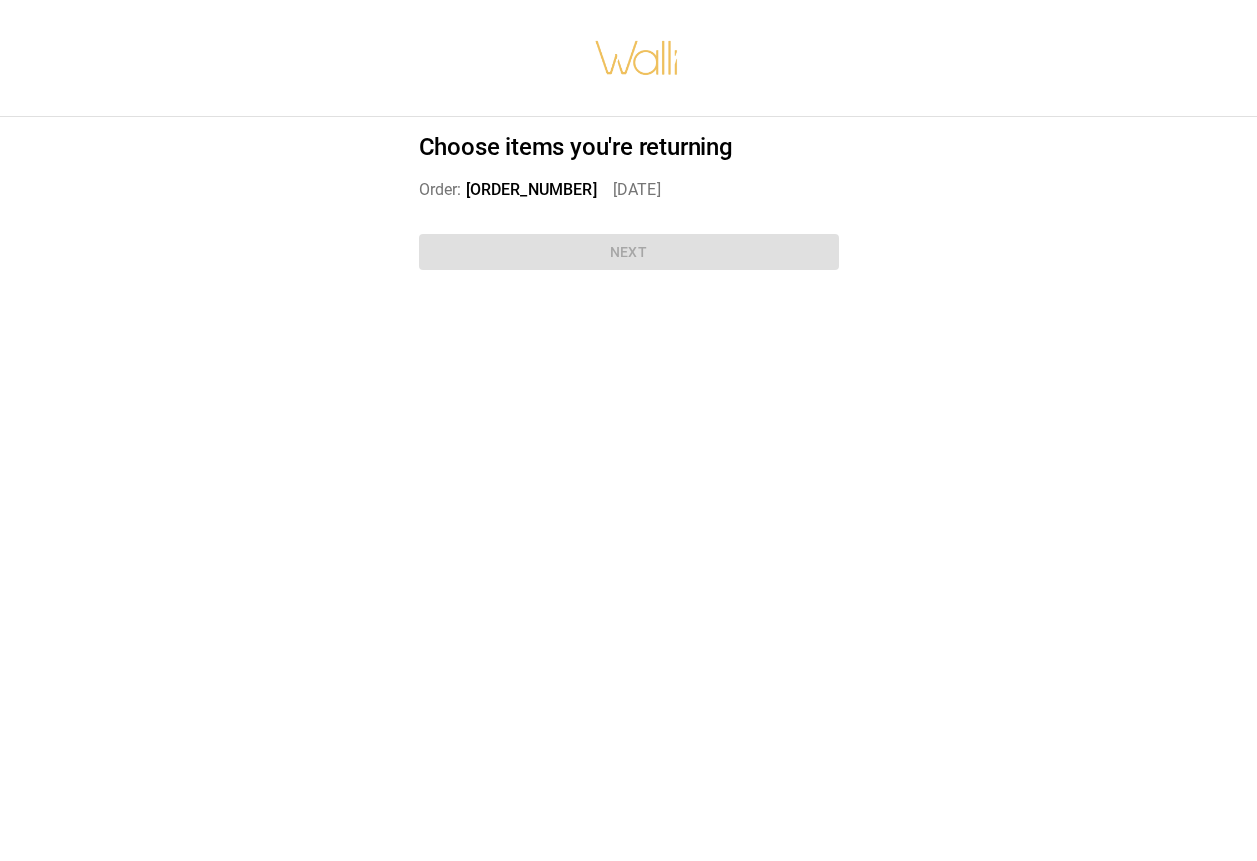 click on "13793212" at bounding box center [531, 189] 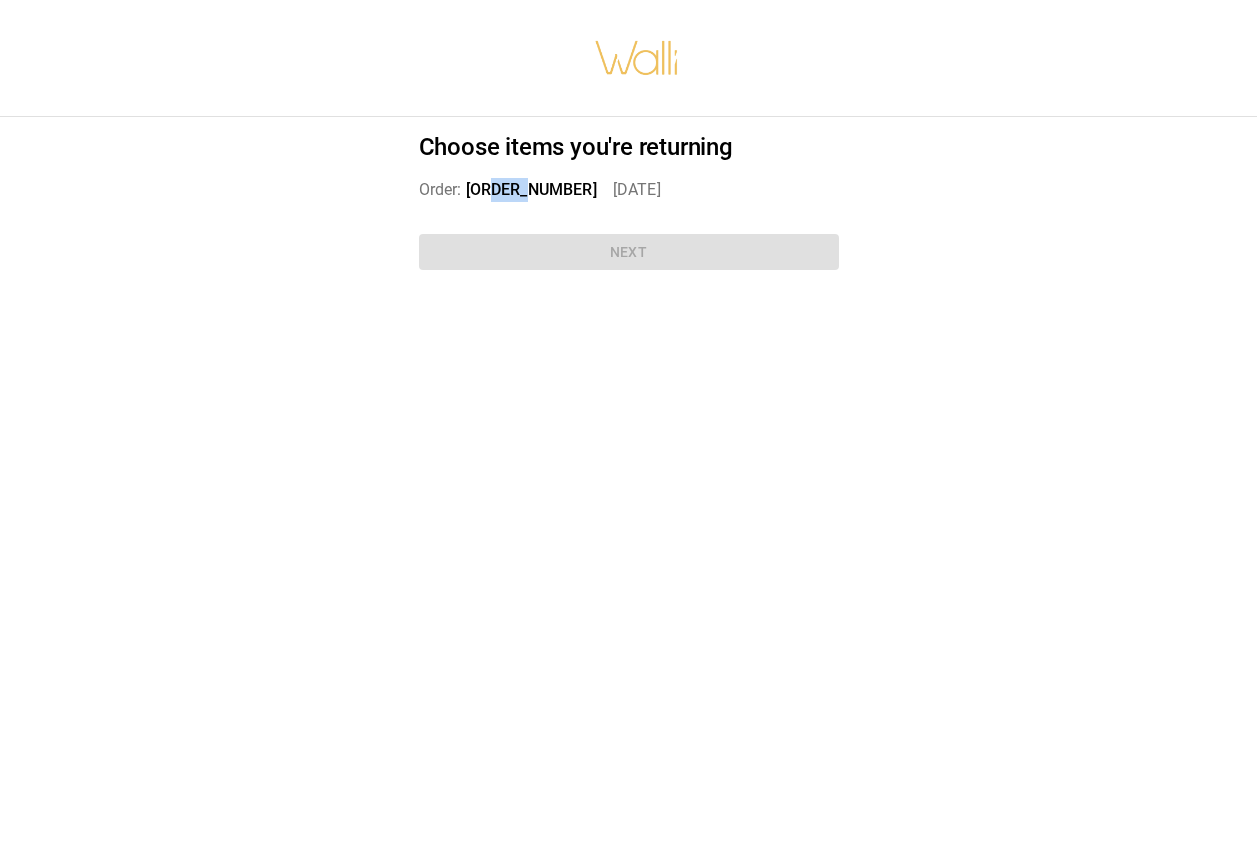 drag, startPoint x: 535, startPoint y: 183, endPoint x: 493, endPoint y: 184, distance: 42.0119 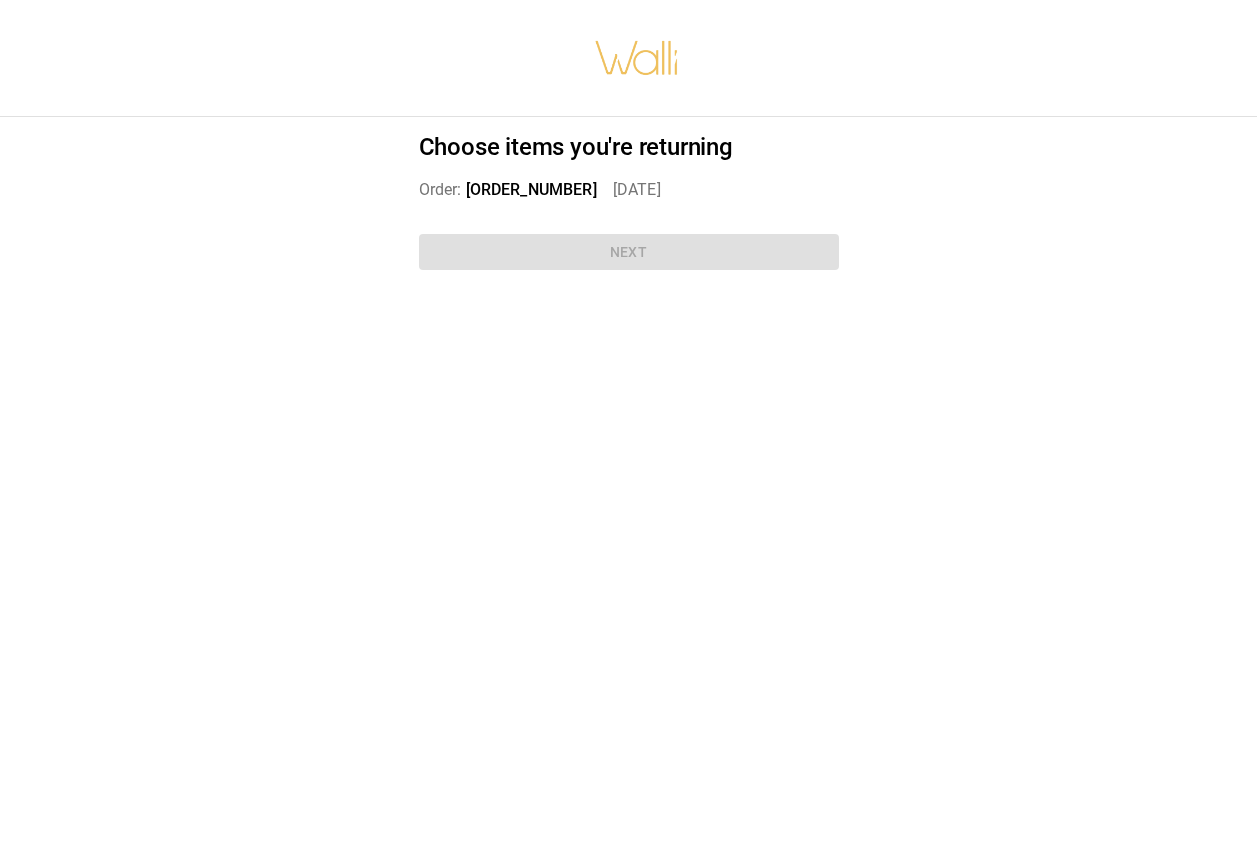 drag, startPoint x: 493, startPoint y: 184, endPoint x: 628, endPoint y: 240, distance: 146.15402 